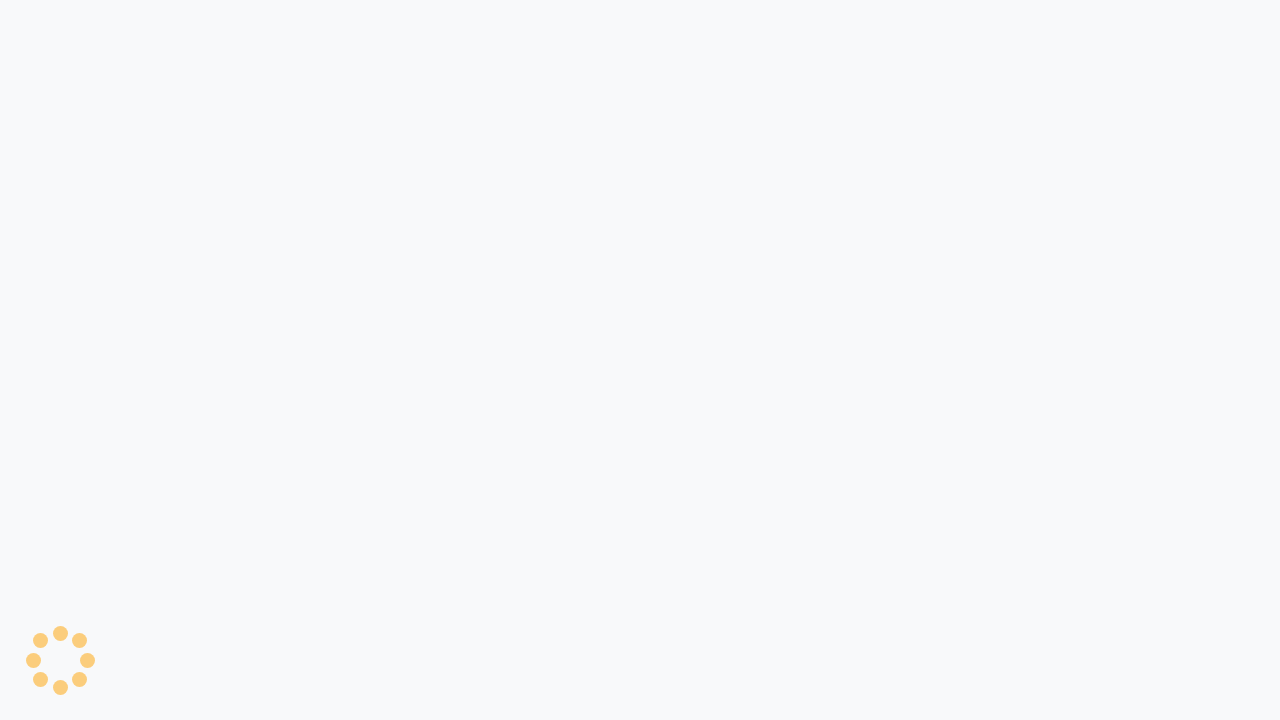 scroll, scrollTop: 0, scrollLeft: 0, axis: both 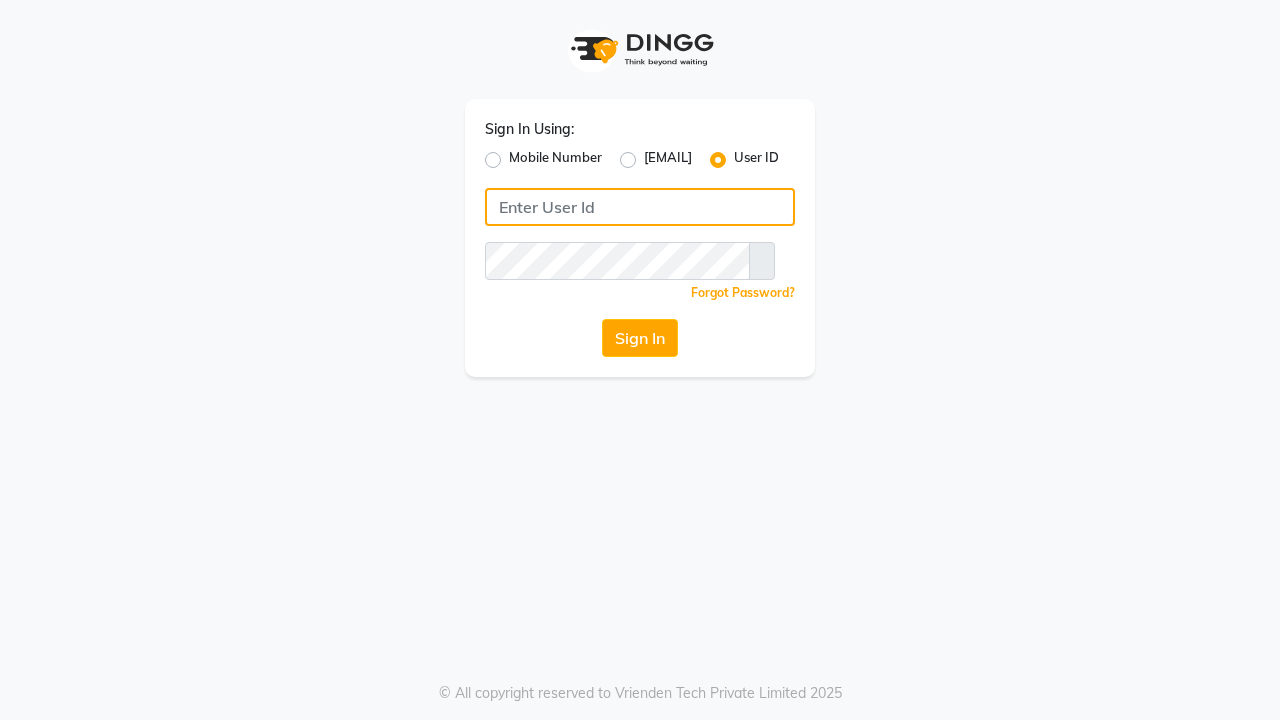 click at bounding box center (640, 207) 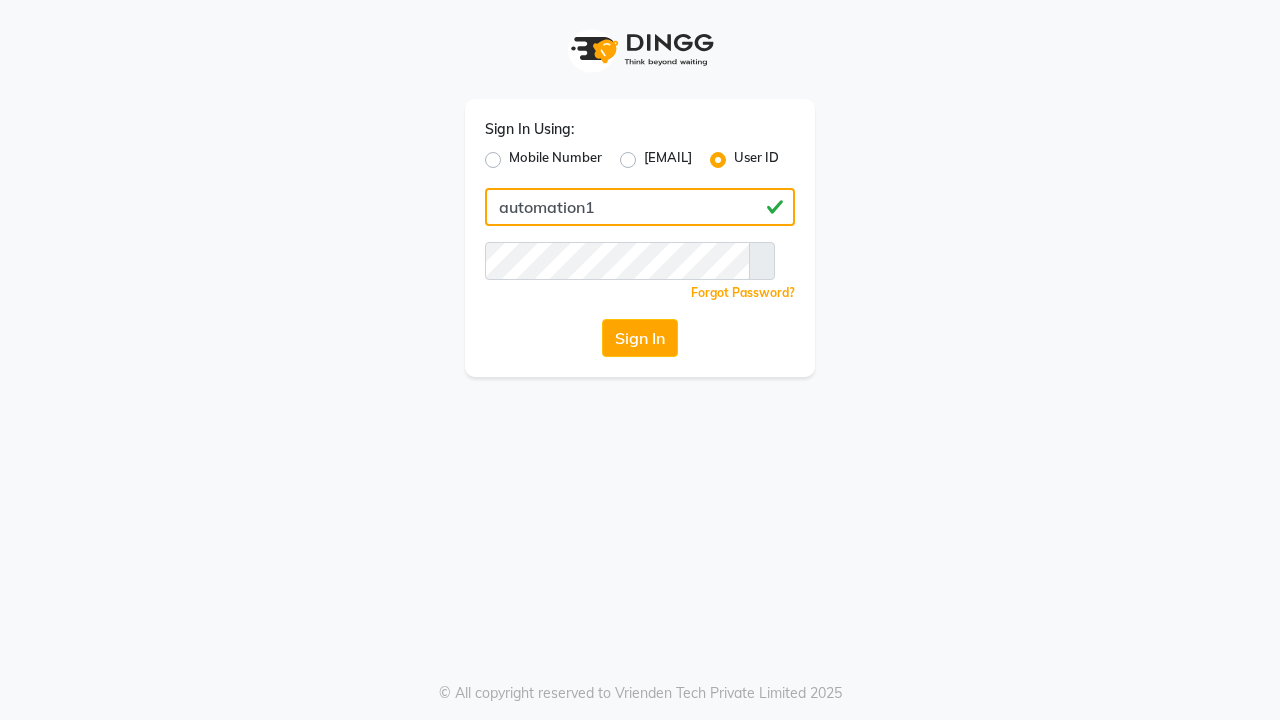 type on "automation1" 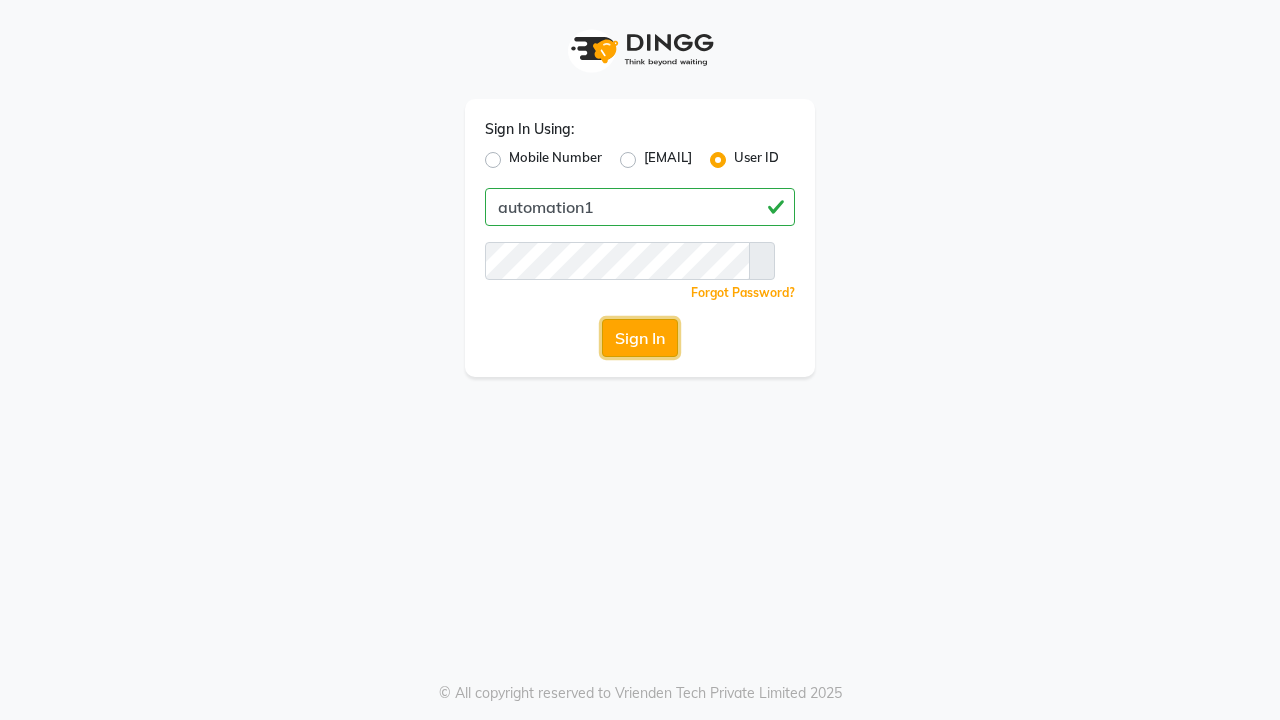 click on "Sign In" at bounding box center (640, 338) 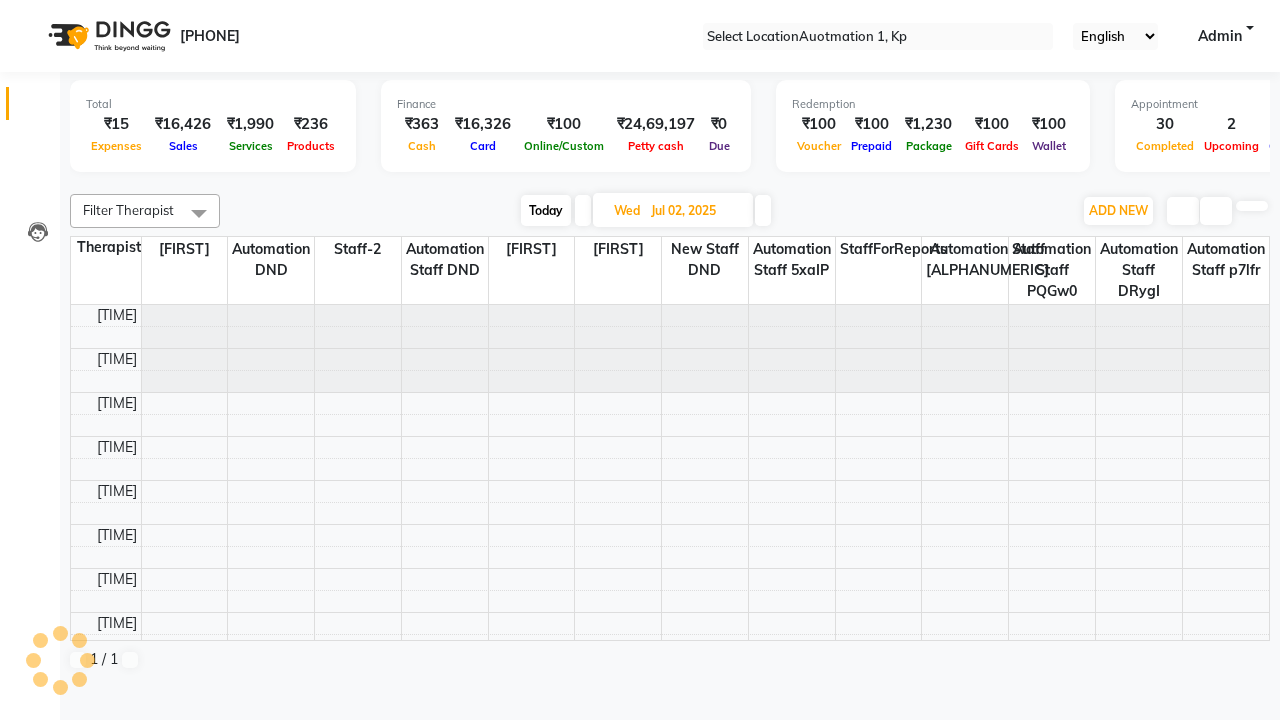 scroll, scrollTop: 0, scrollLeft: 0, axis: both 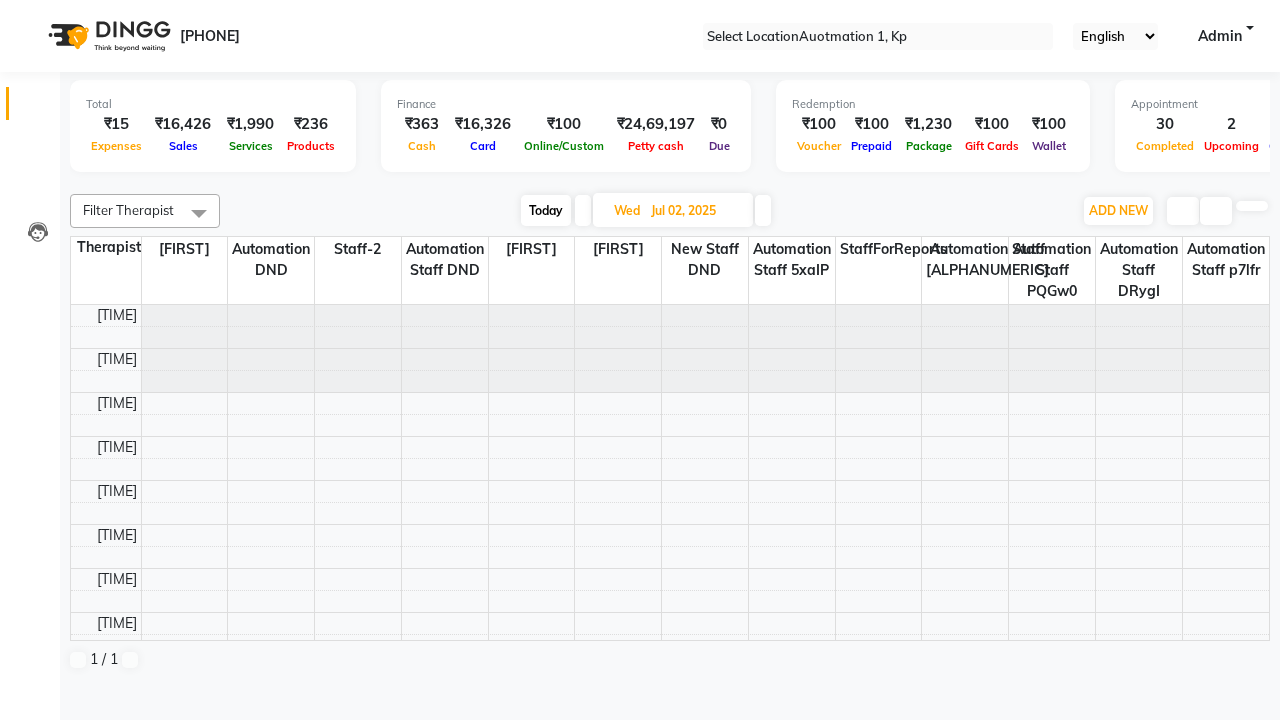 click on "Today" at bounding box center [546, 210] 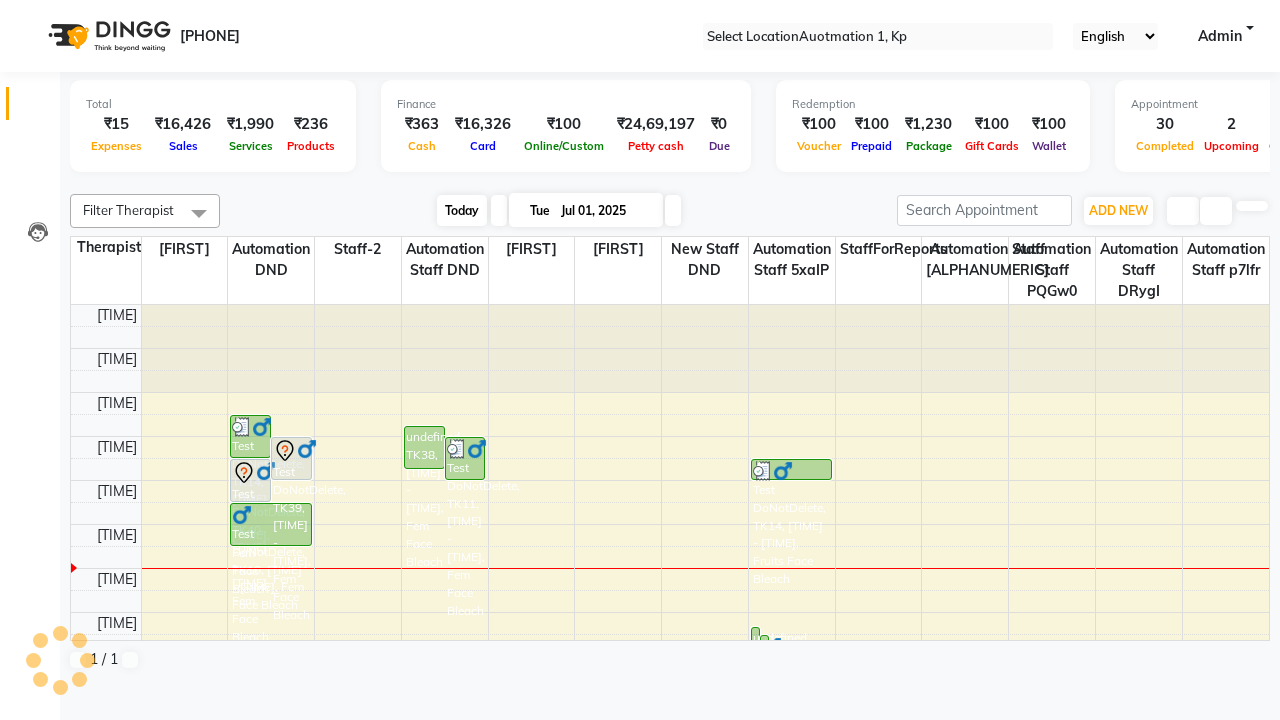 scroll, scrollTop: 265, scrollLeft: 0, axis: vertical 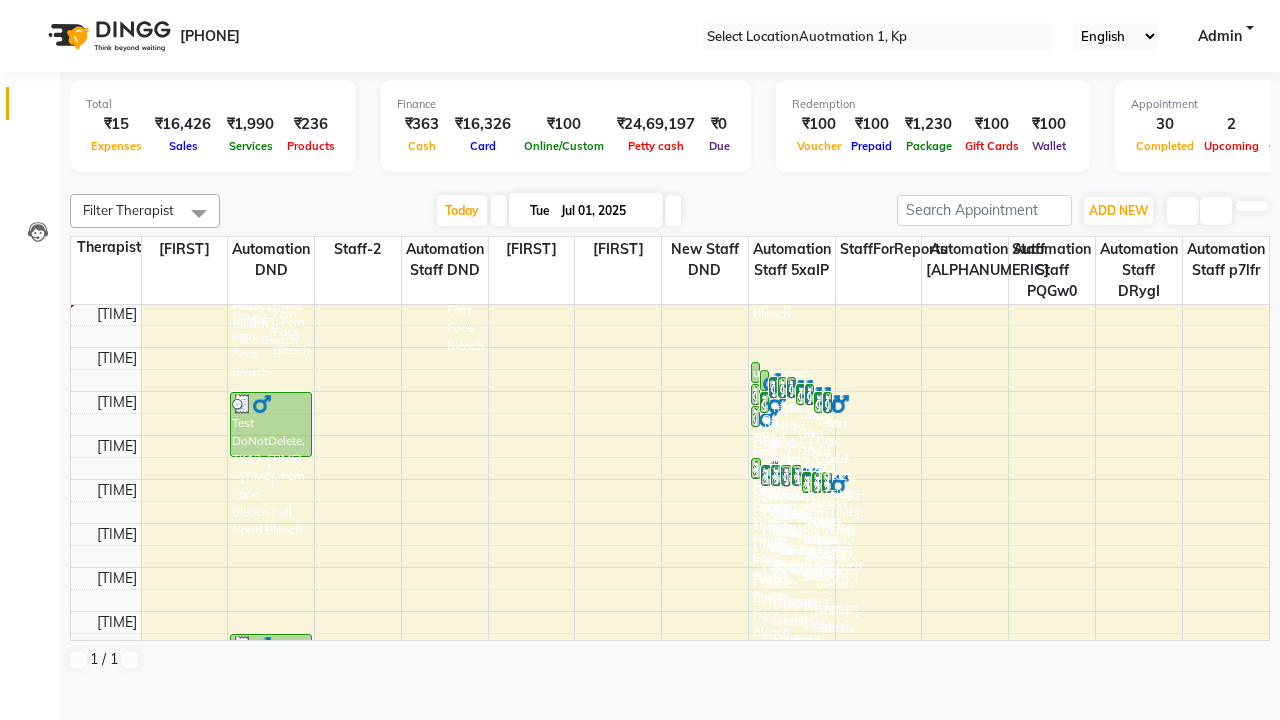 click at bounding box center [673, 210] 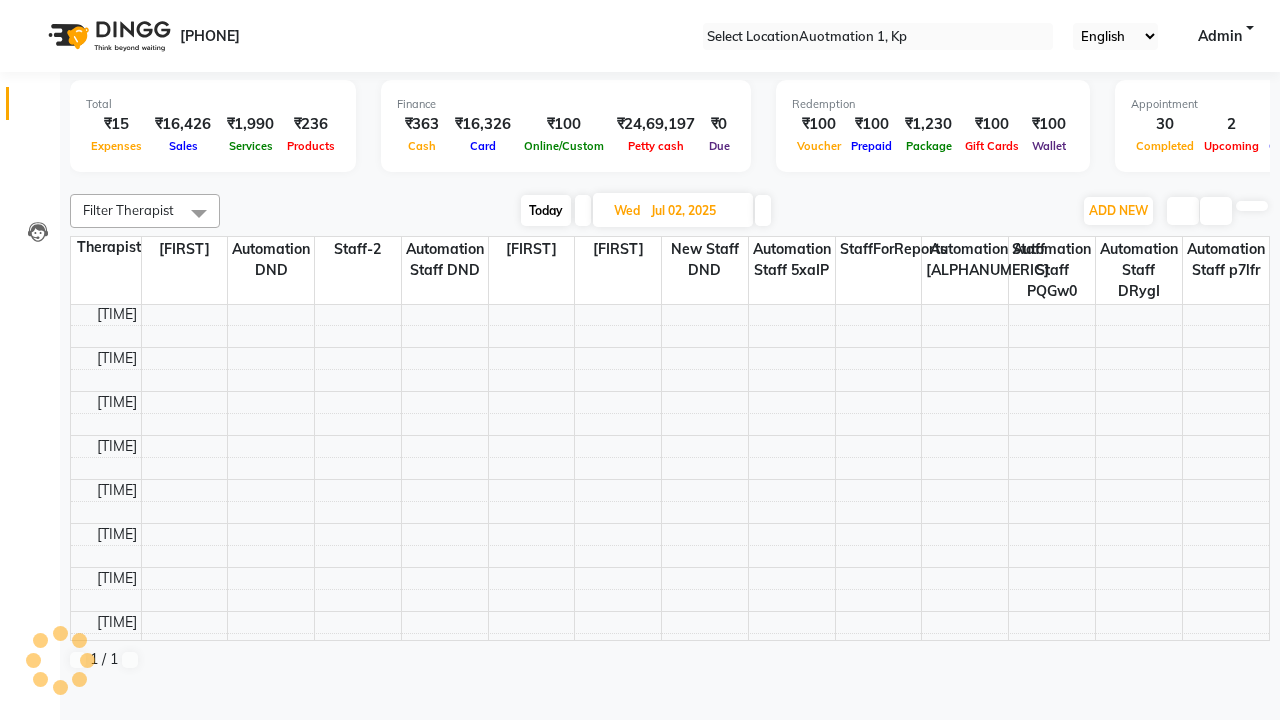 scroll, scrollTop: 265, scrollLeft: 0, axis: vertical 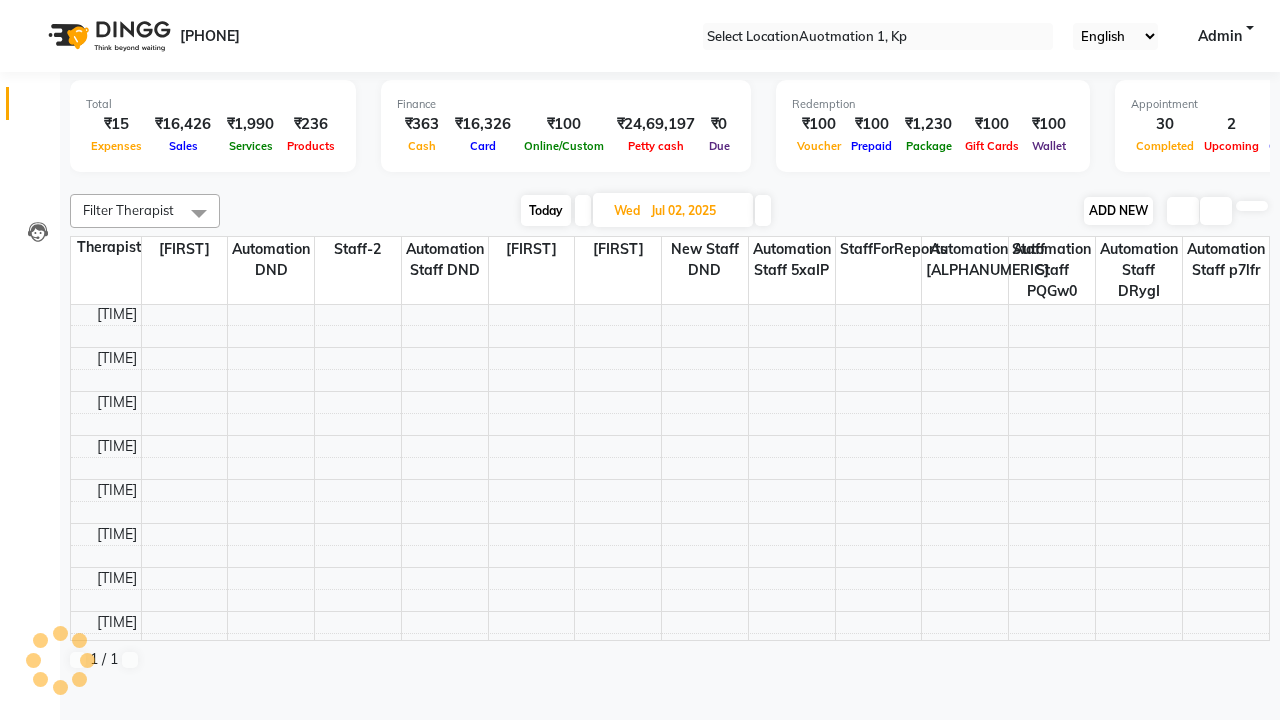 click on "ADD NEW" at bounding box center (1118, 210) 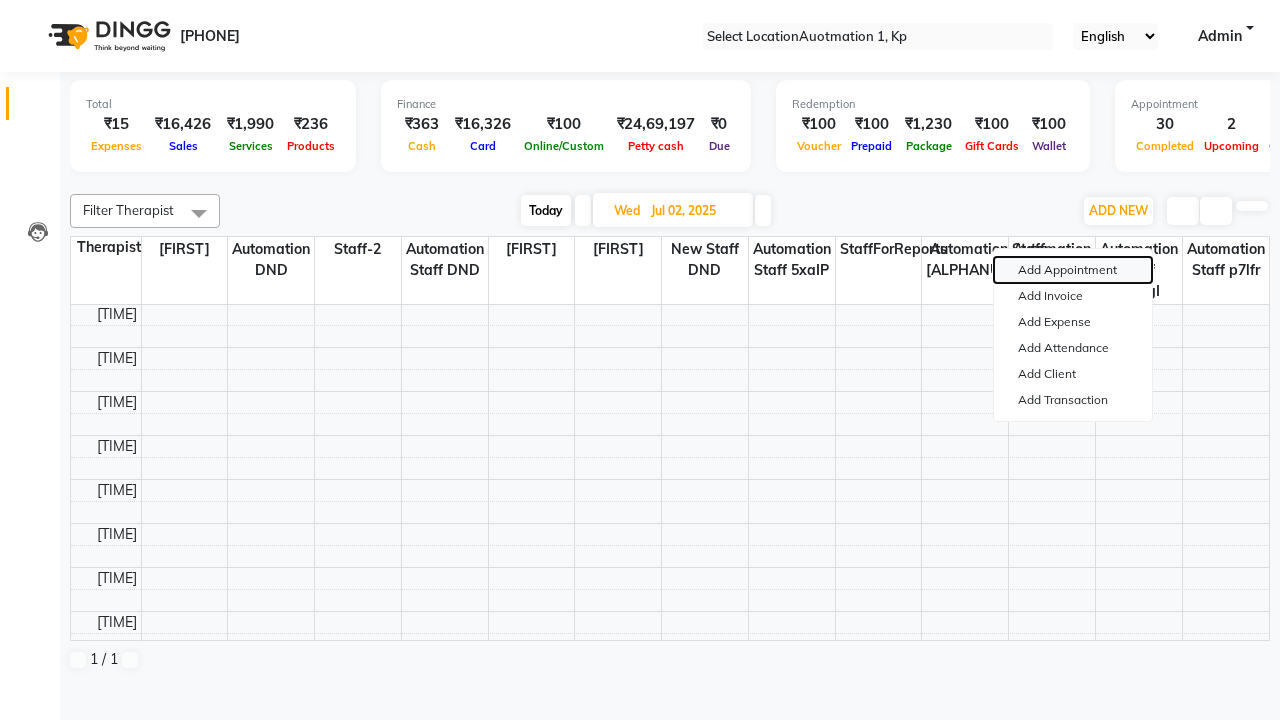click on "Add Appointment" at bounding box center (1073, 270) 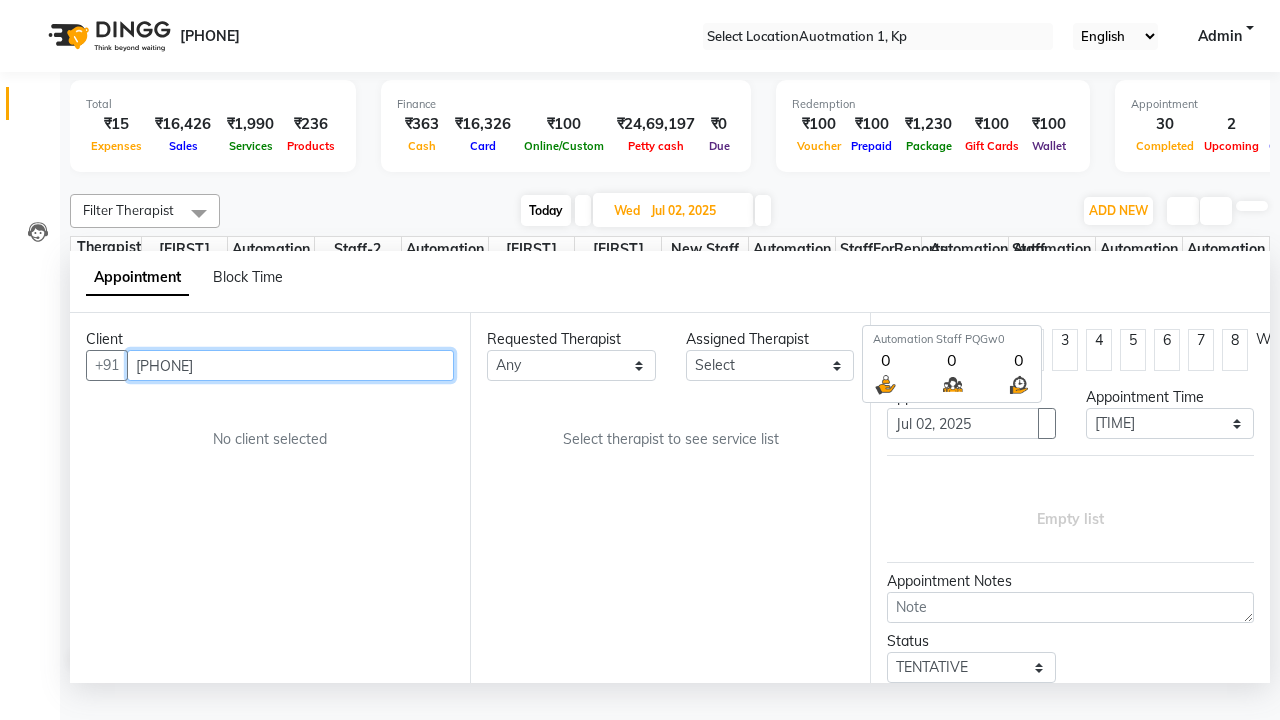 scroll, scrollTop: 1, scrollLeft: 0, axis: vertical 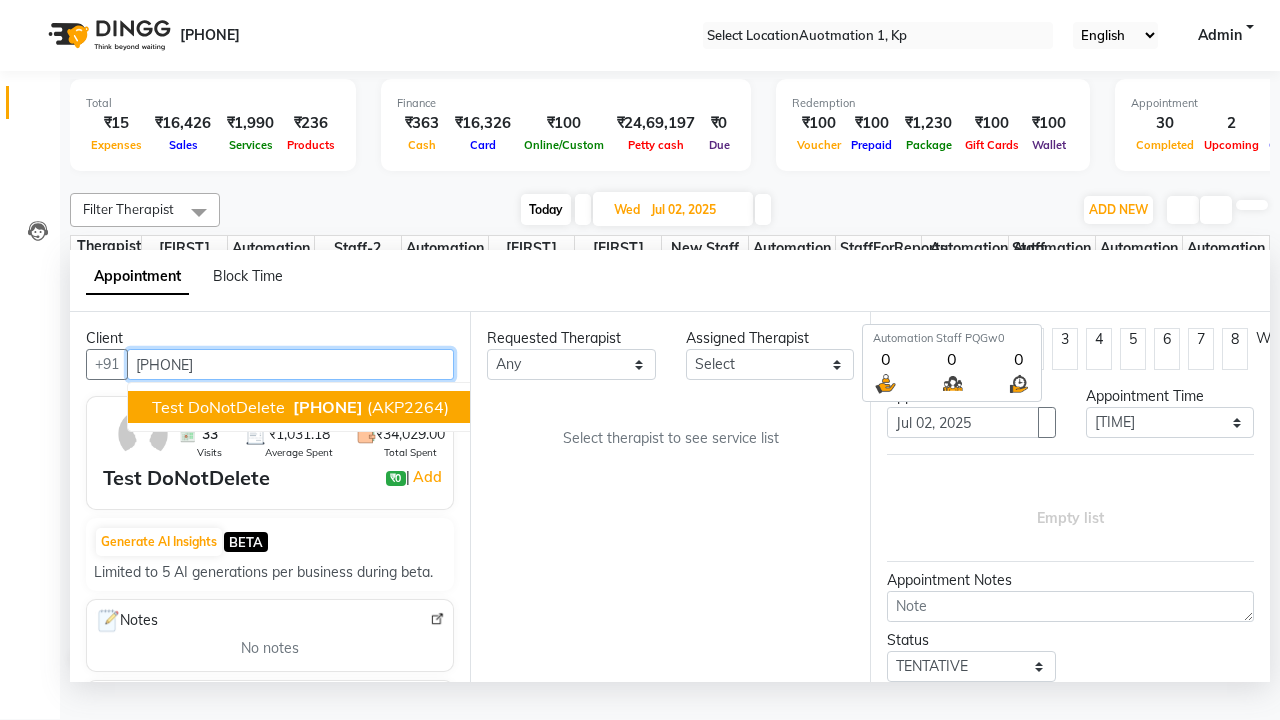 click on "[PHONE]" at bounding box center (328, 407) 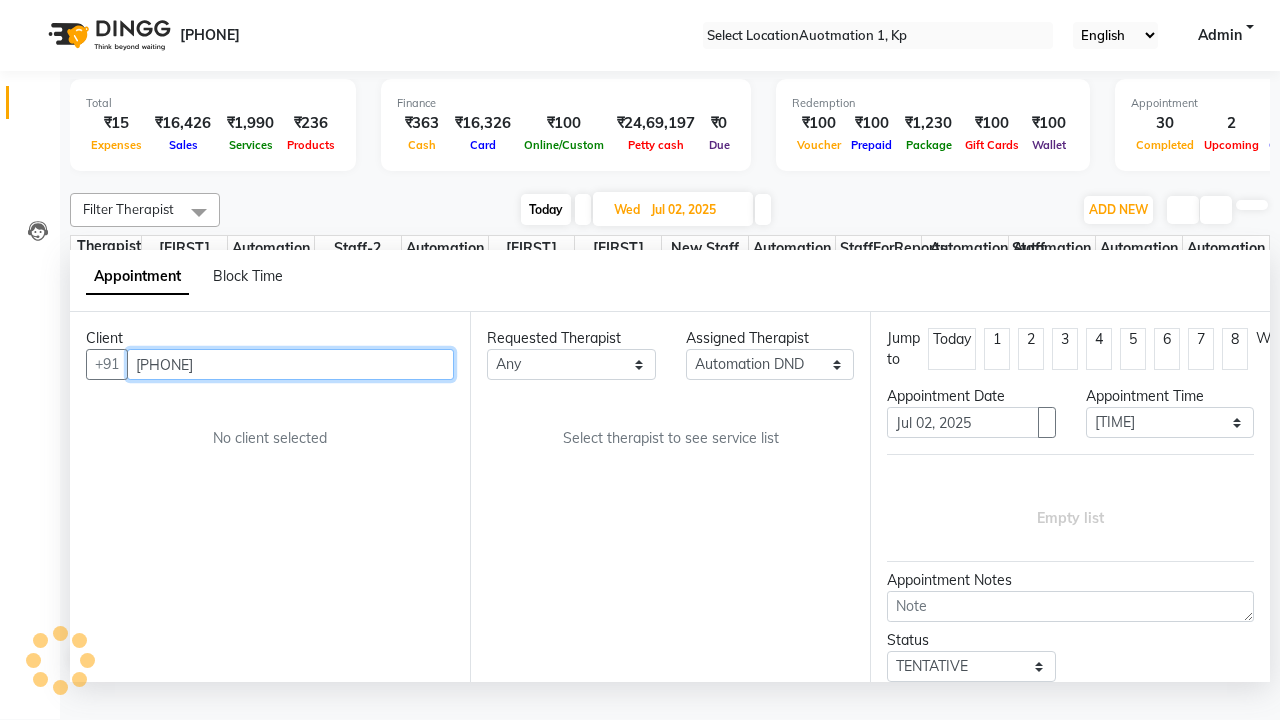 scroll, scrollTop: 0, scrollLeft: 0, axis: both 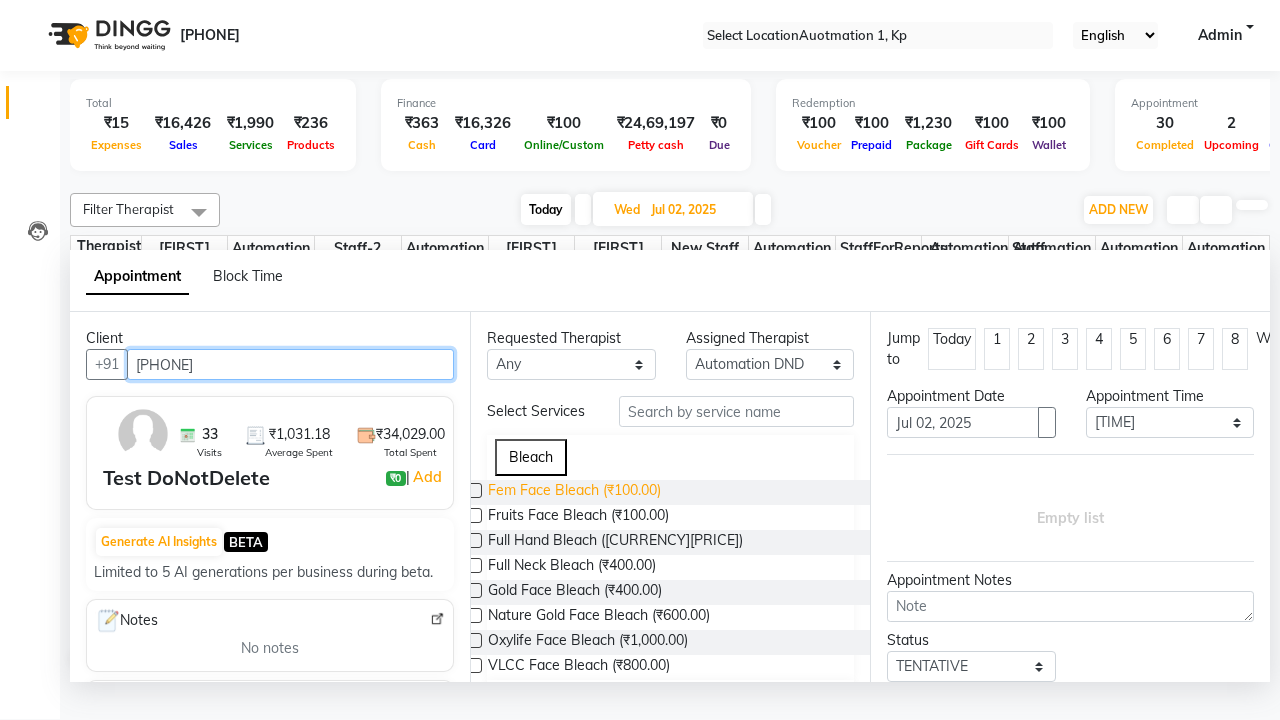 type on "[PHONE]" 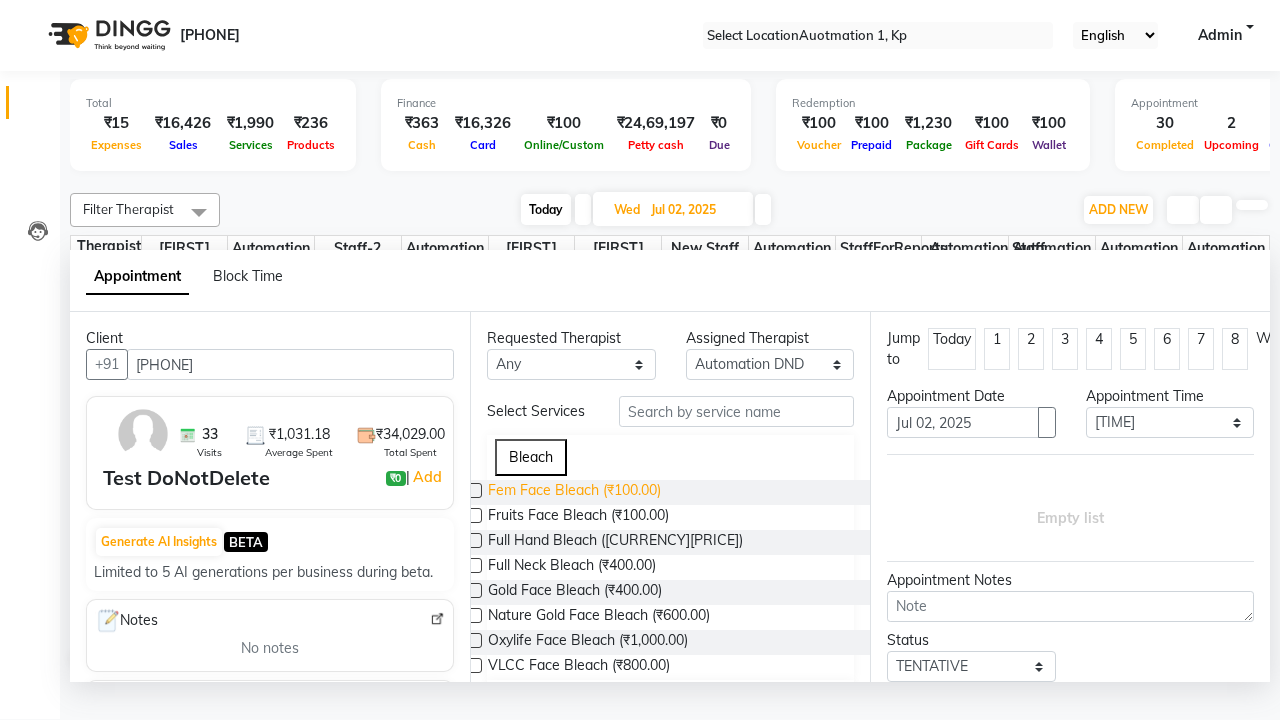 click on "Fem Face Bleach (₹100.00)" at bounding box center (574, 492) 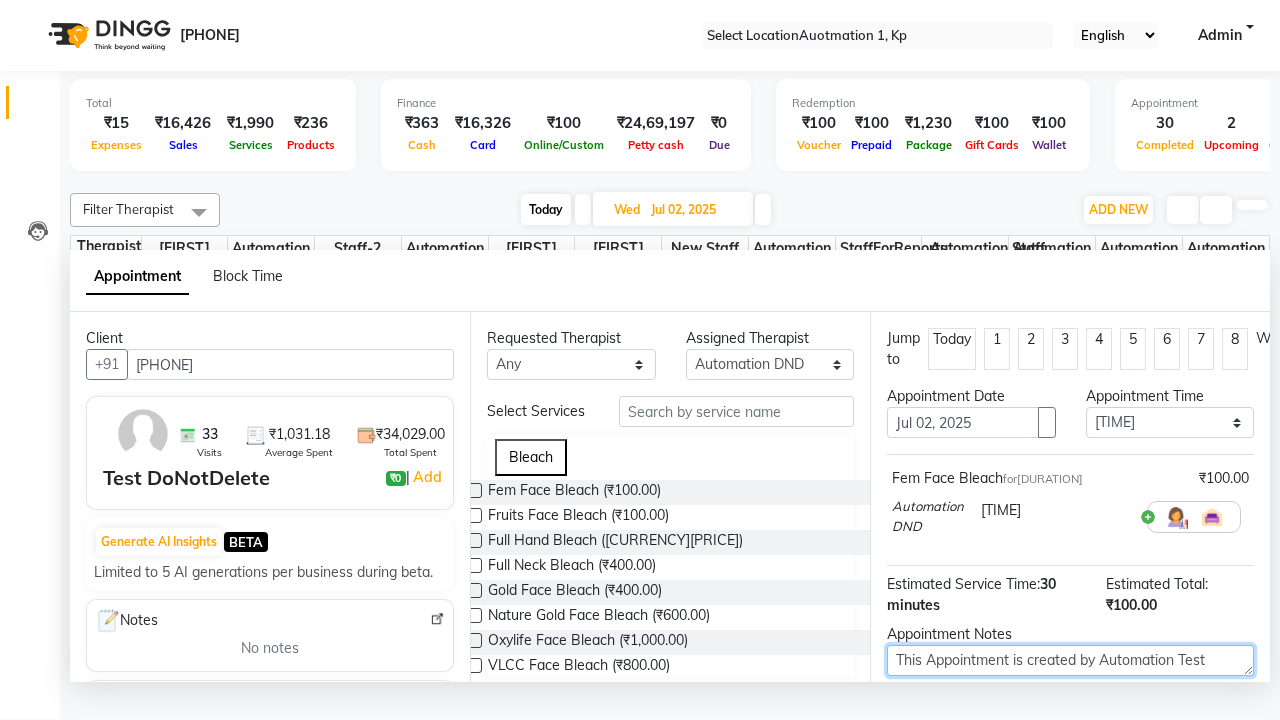 type on "This Appointment is created by Automation Test" 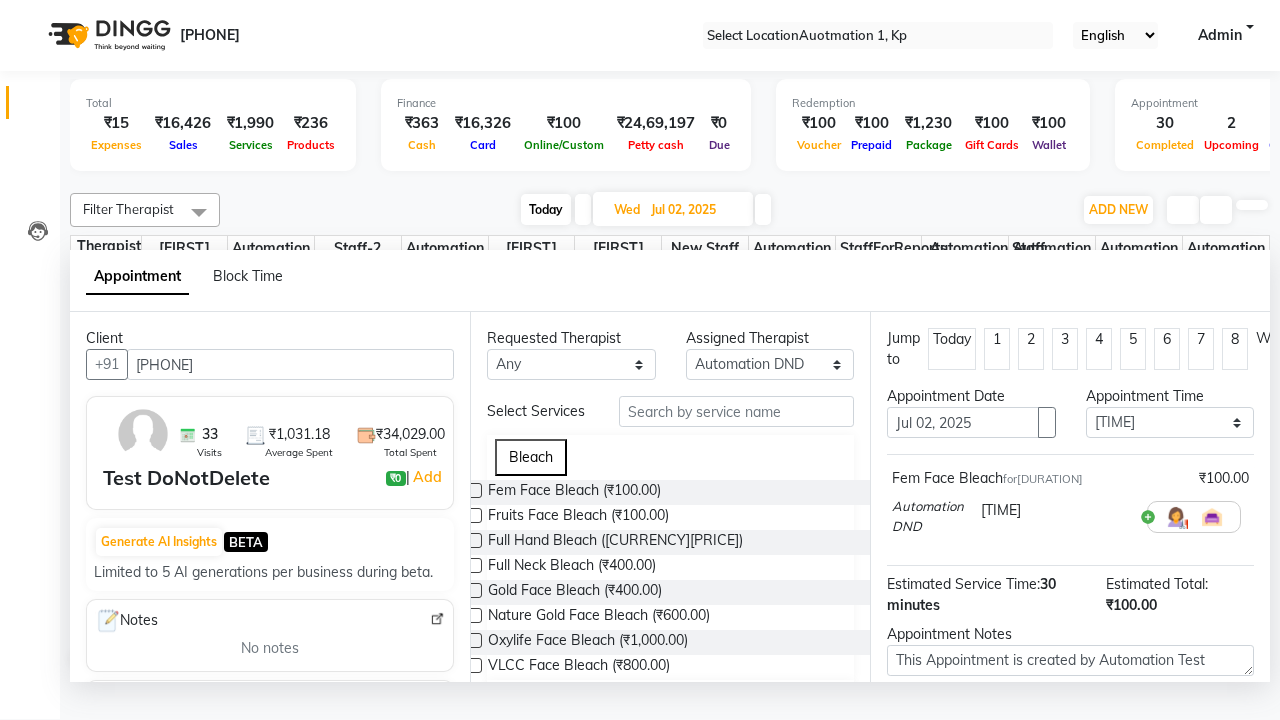 click at bounding box center [1097, 787] 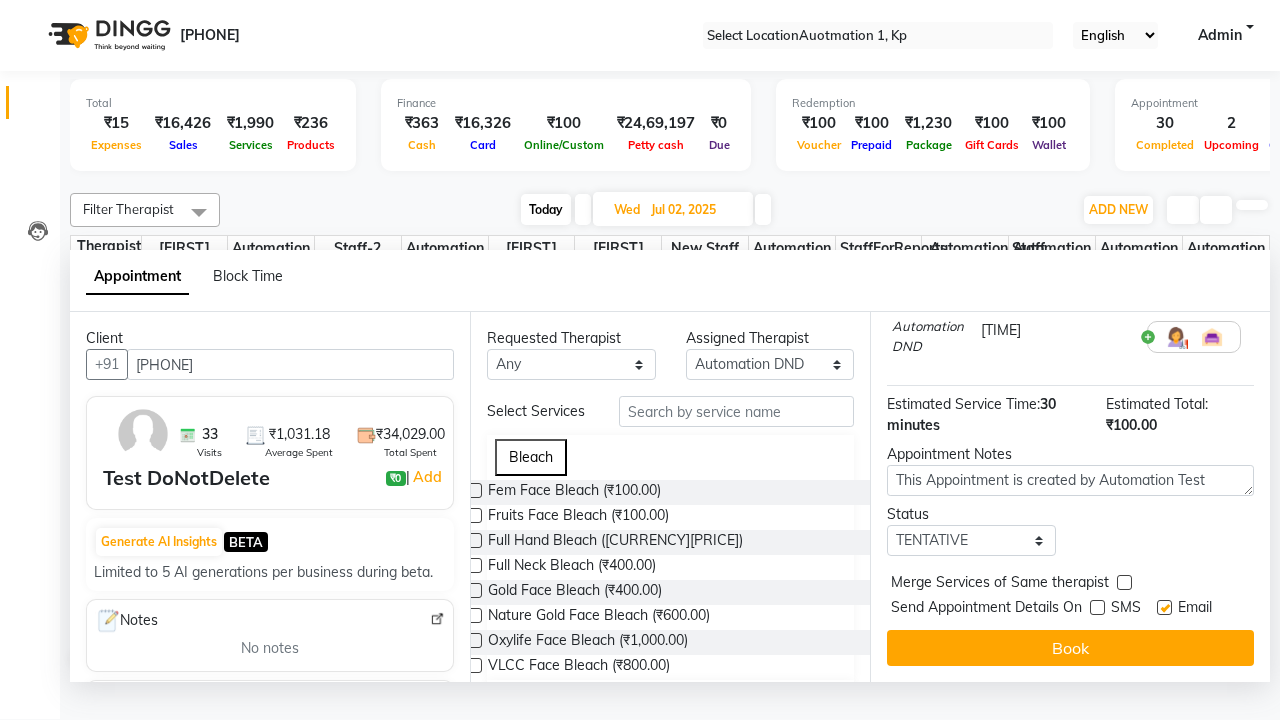 click at bounding box center (1164, 607) 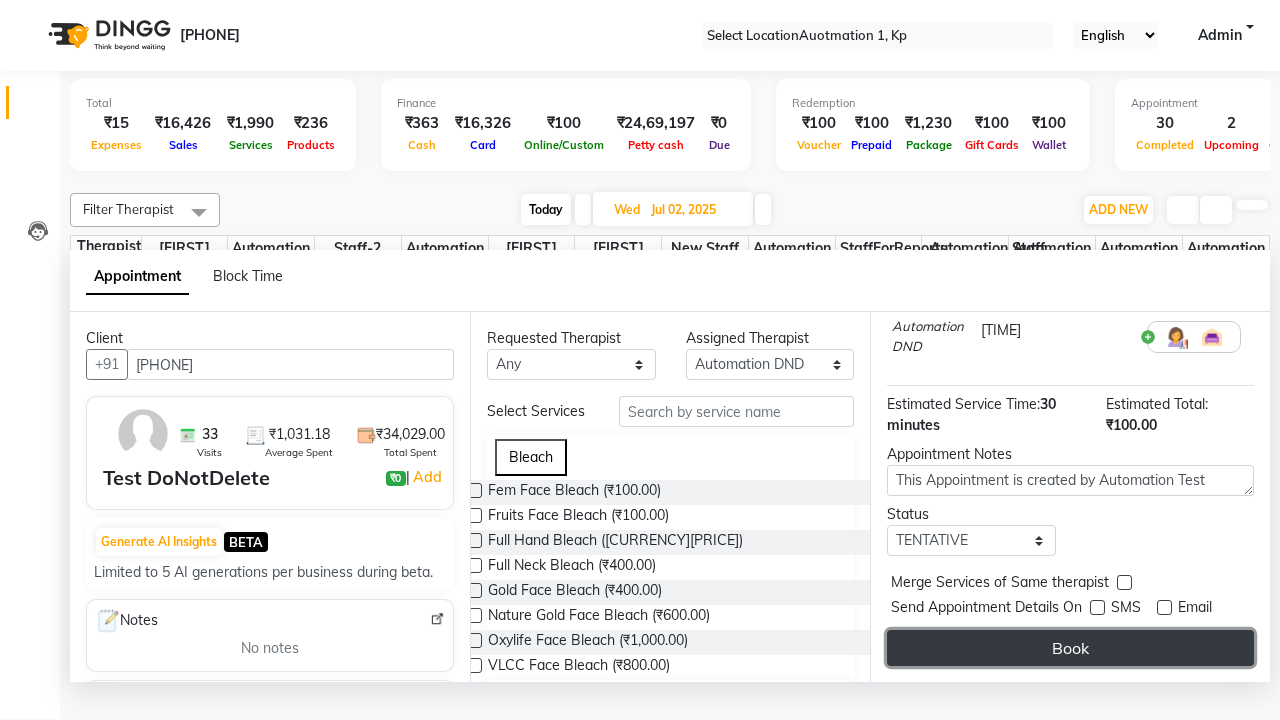 click on "Book" at bounding box center [1070, 648] 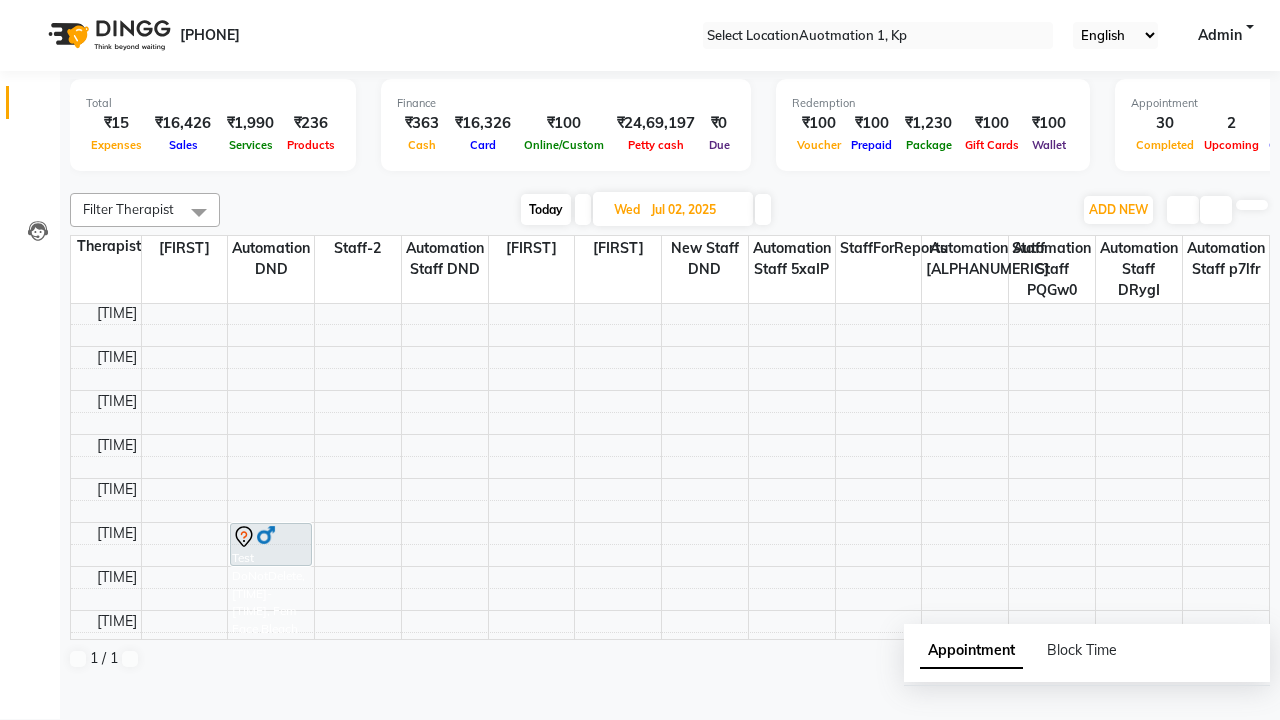 scroll, scrollTop: 0, scrollLeft: 0, axis: both 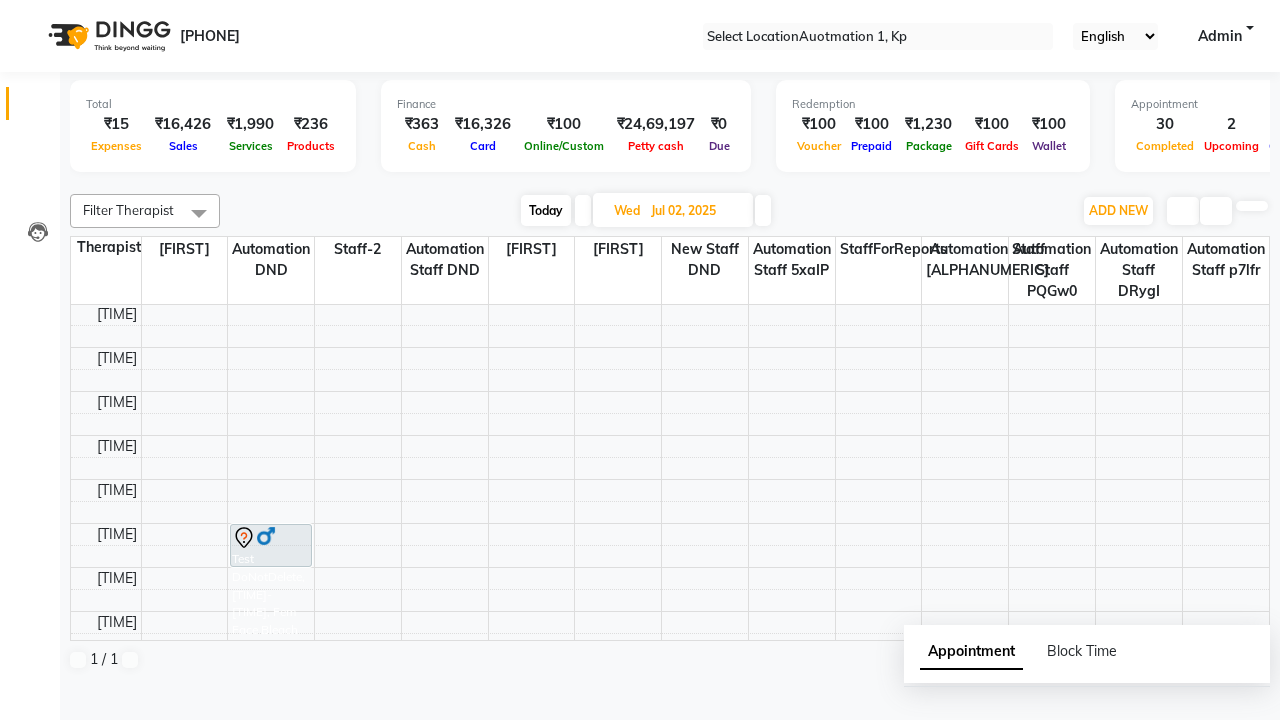 click on "Success" at bounding box center [640, 751] 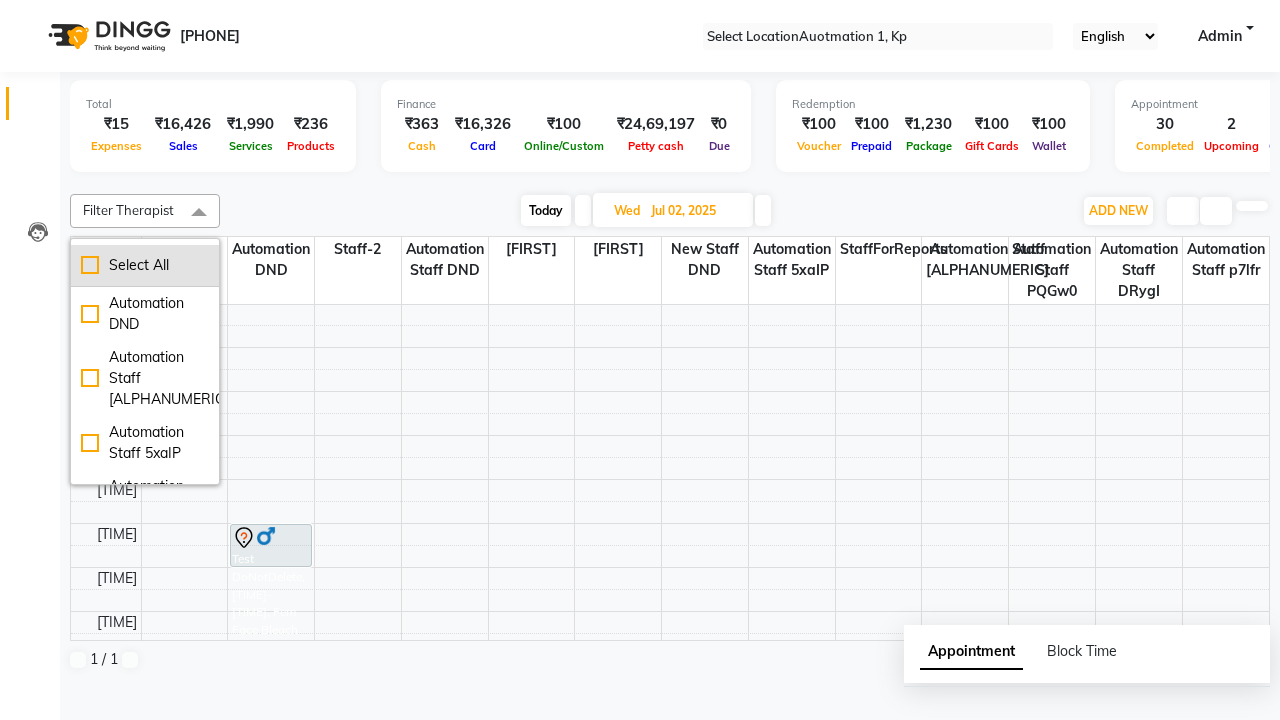 click on "Select All" at bounding box center [145, 265] 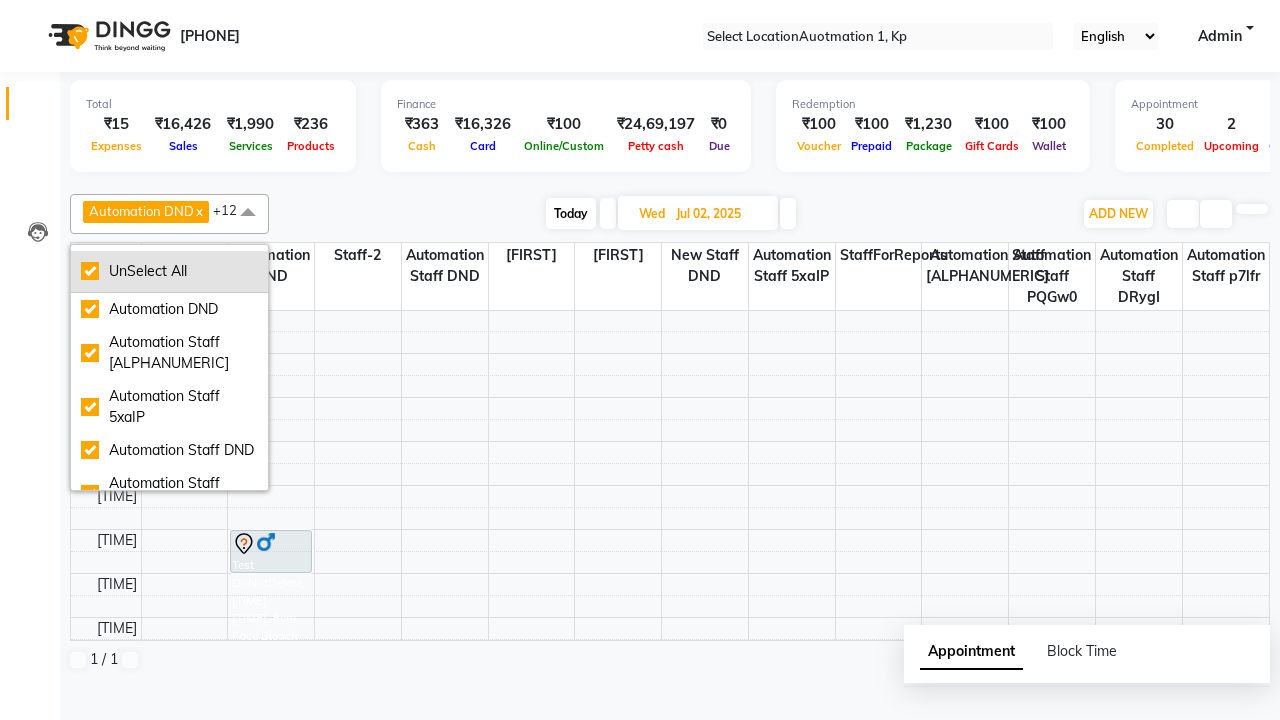 click on "UnSelect All" at bounding box center (169, 271) 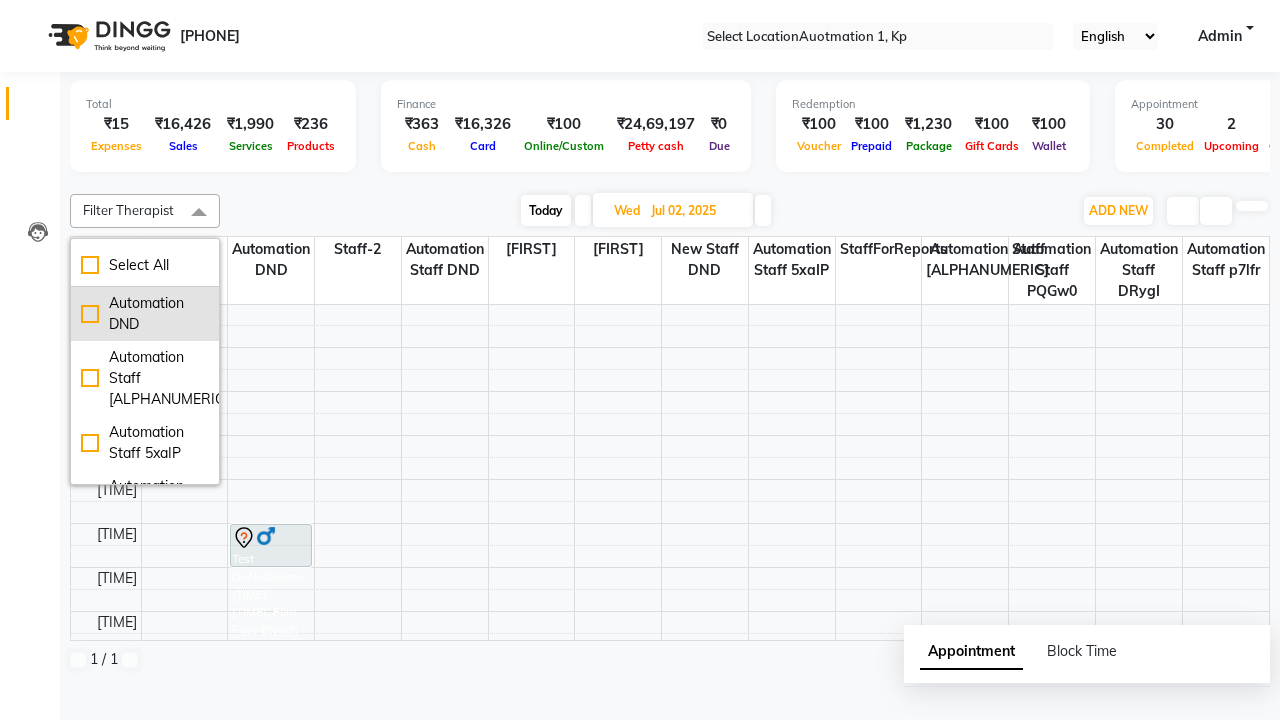 click on "Automation DND" at bounding box center (145, 314) 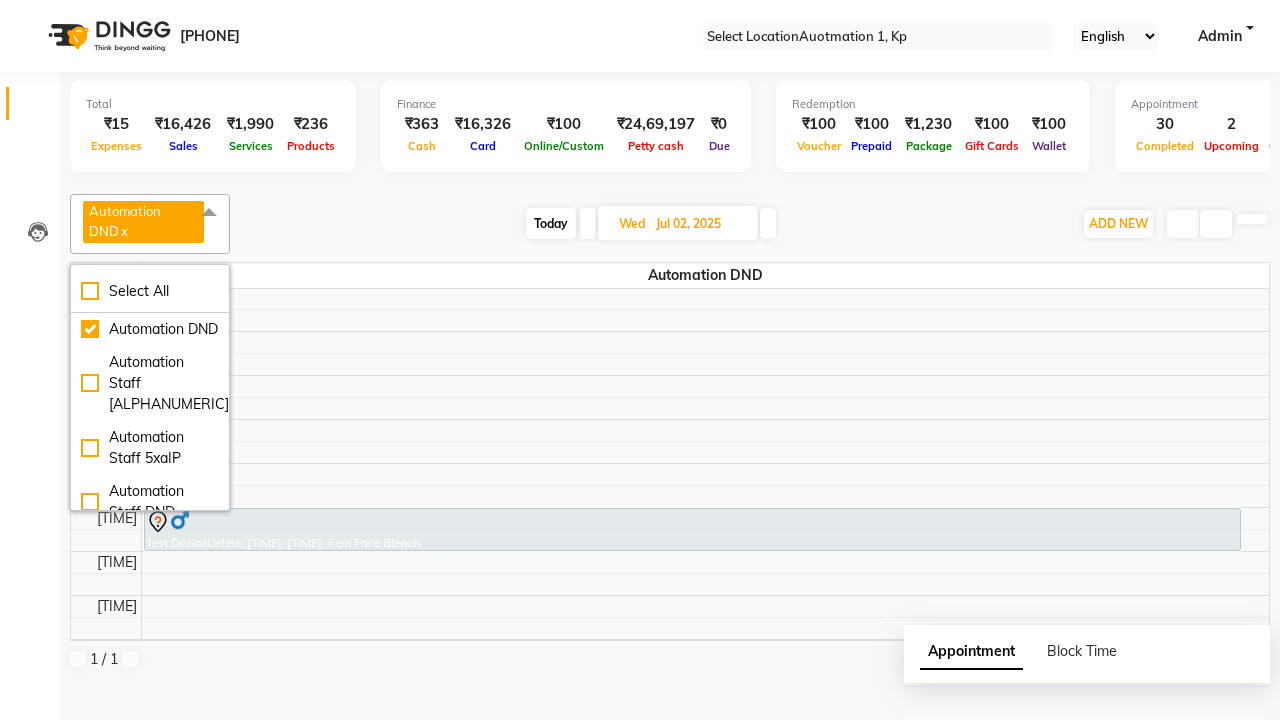 click at bounding box center [209, 213] 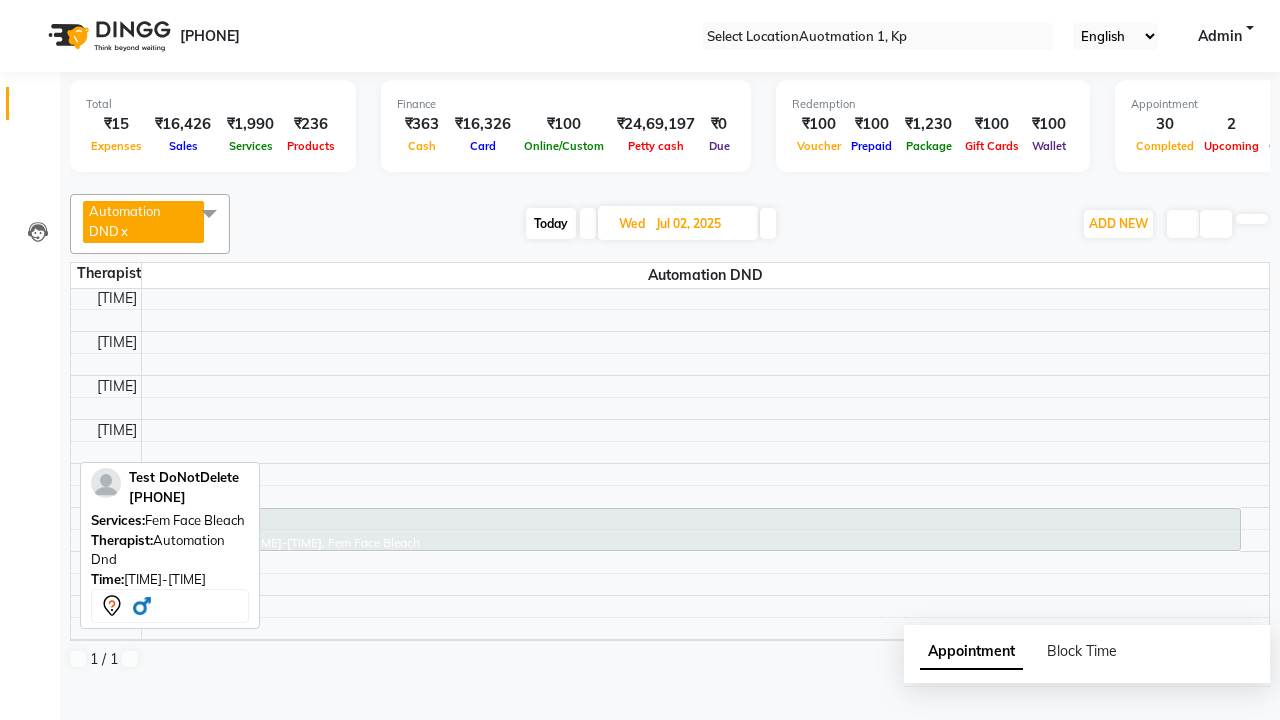 click at bounding box center (692, 522) 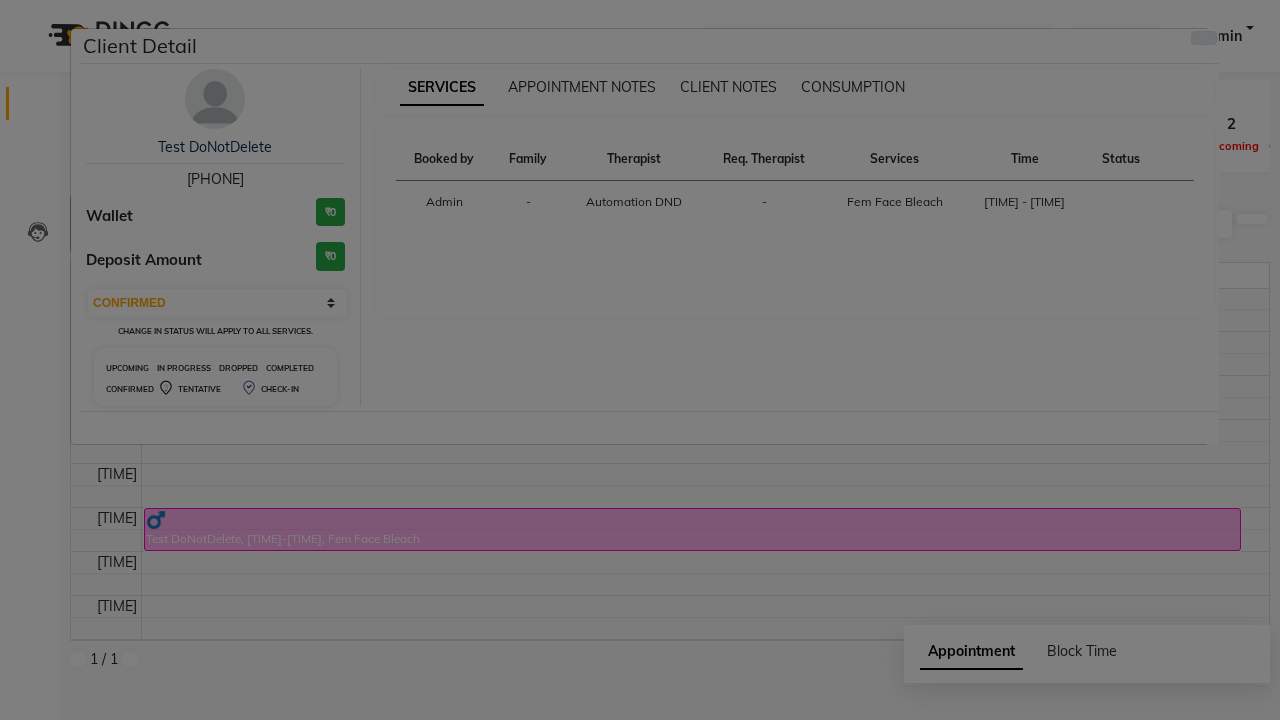 click at bounding box center (1204, 38) 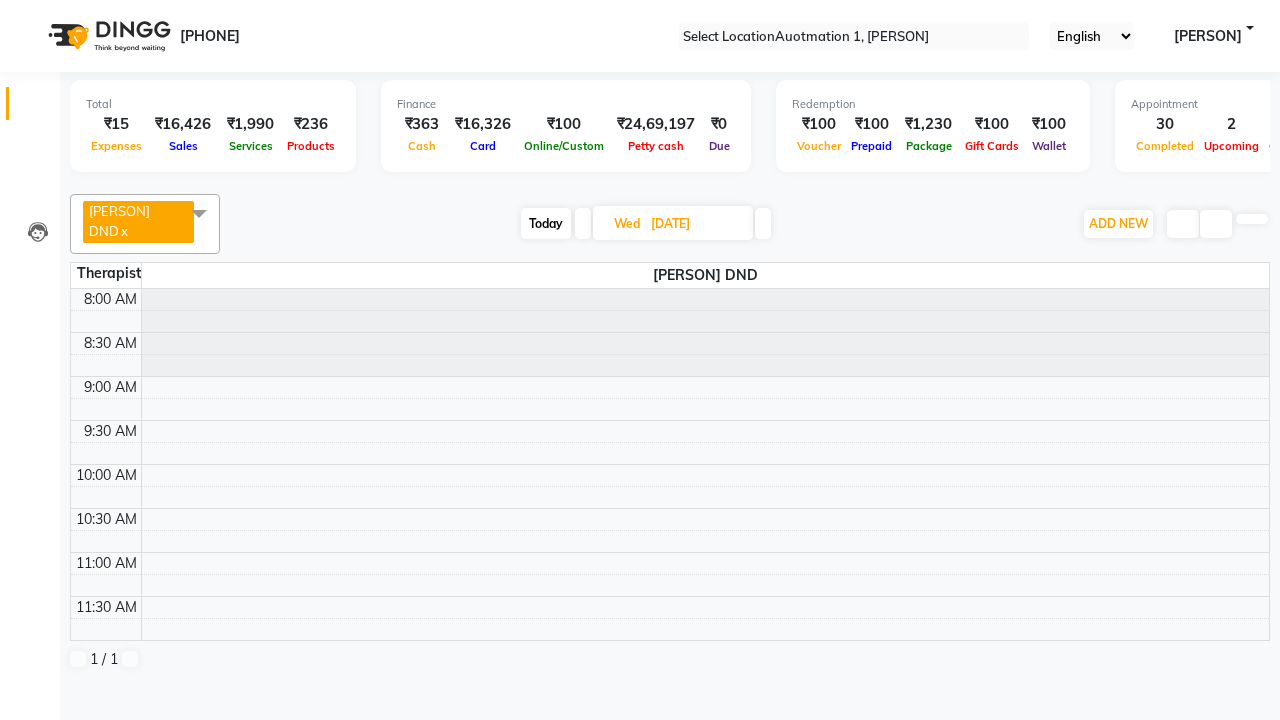 scroll, scrollTop: 0, scrollLeft: 0, axis: both 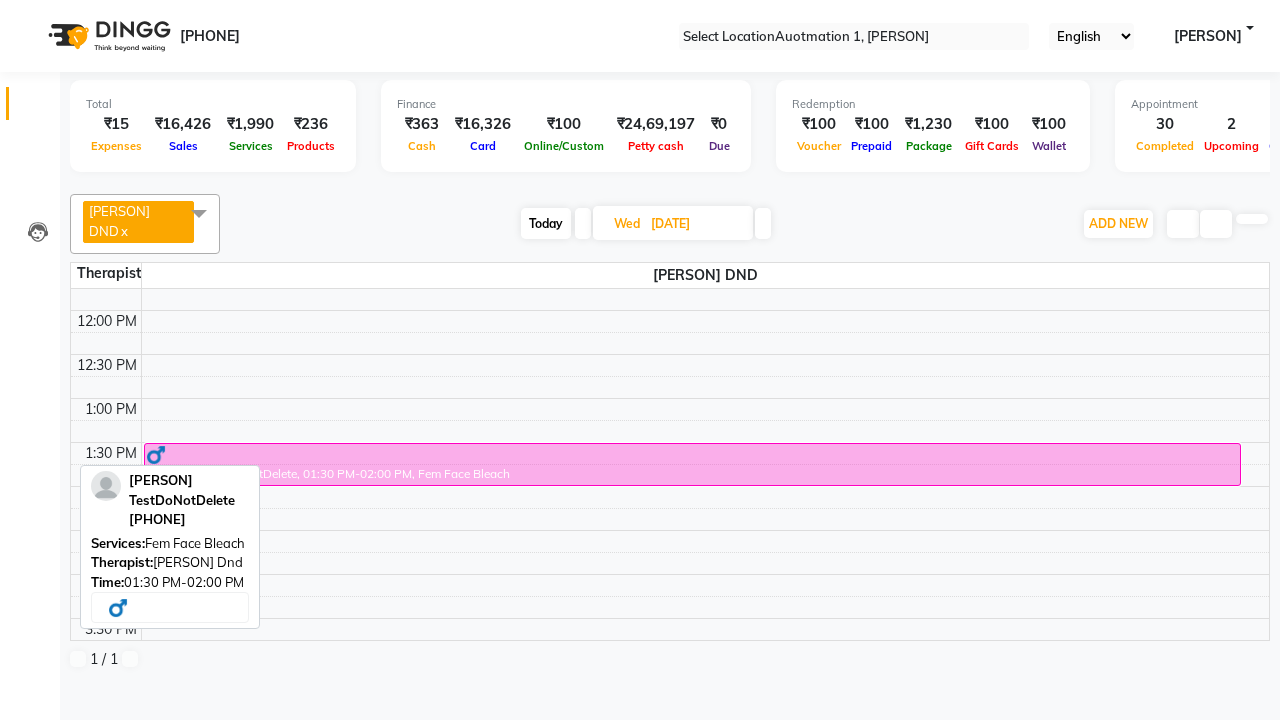 click on "Delete" at bounding box center (102, 738) 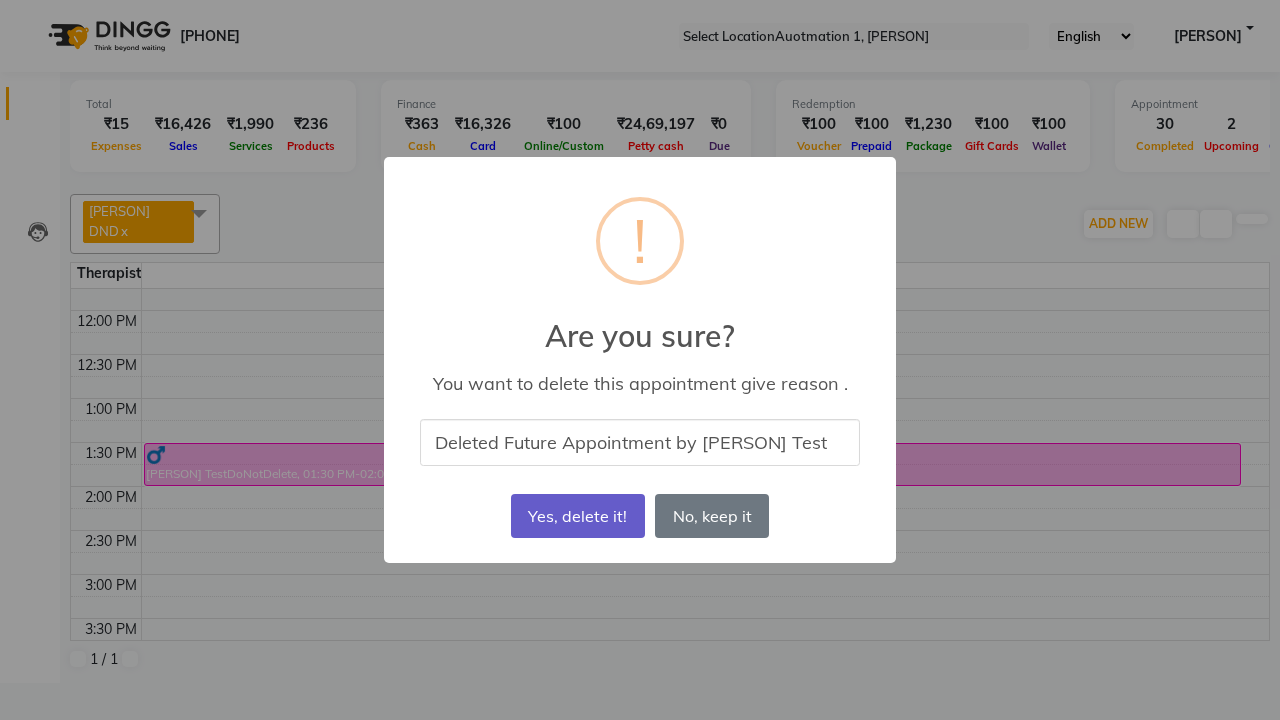 type on "Deleted Future Appointment by [PERSON] Test" 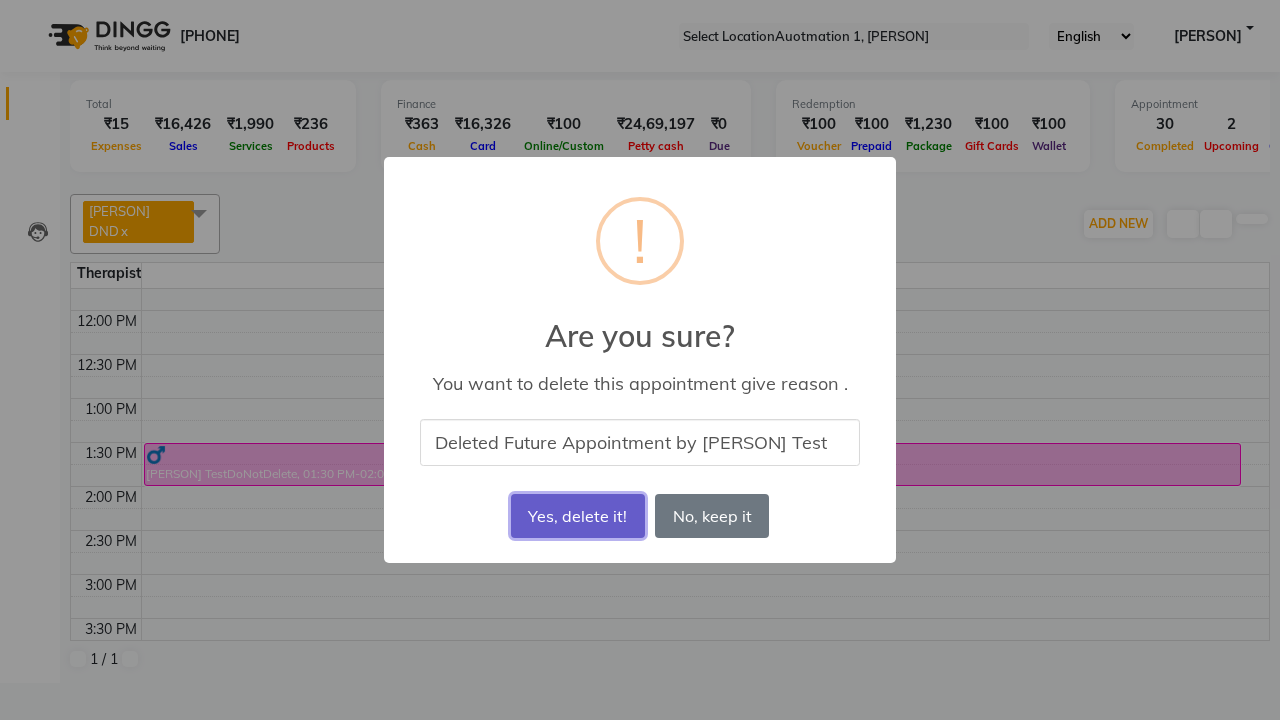 click on "Yes, delete it!" at bounding box center (578, 516) 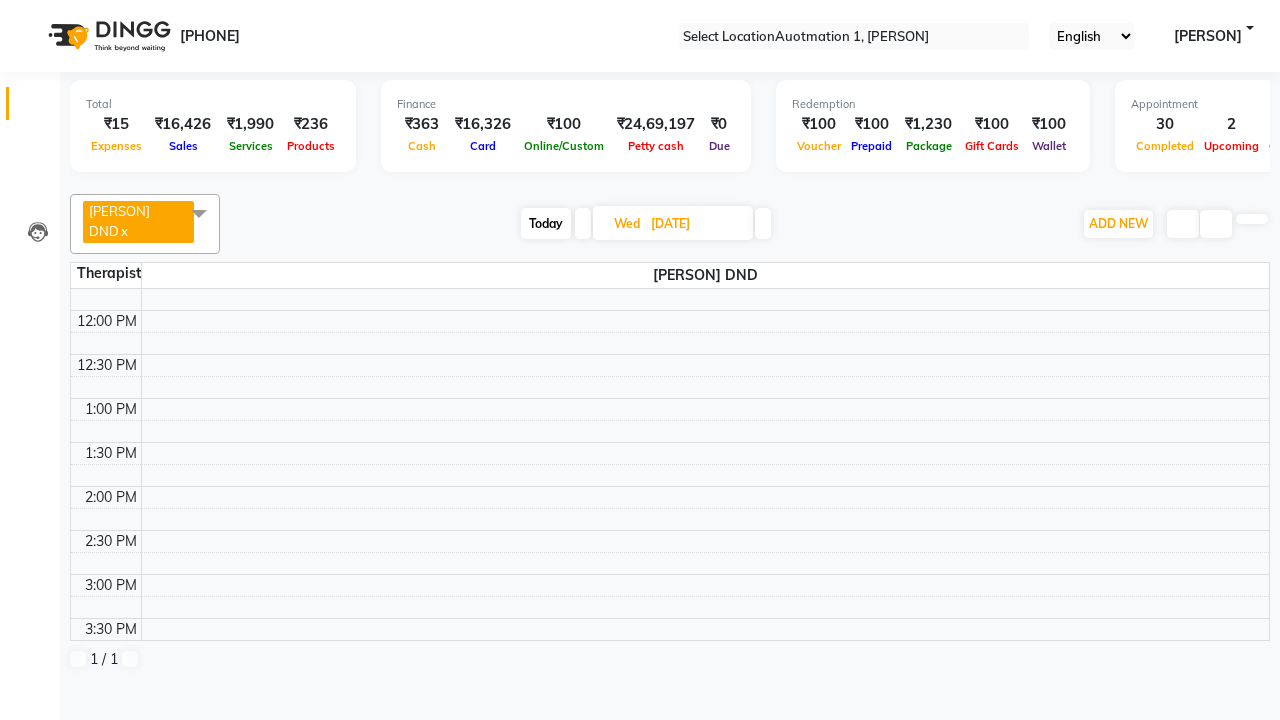 click on "Deleted successfully!" at bounding box center [640, 751] 